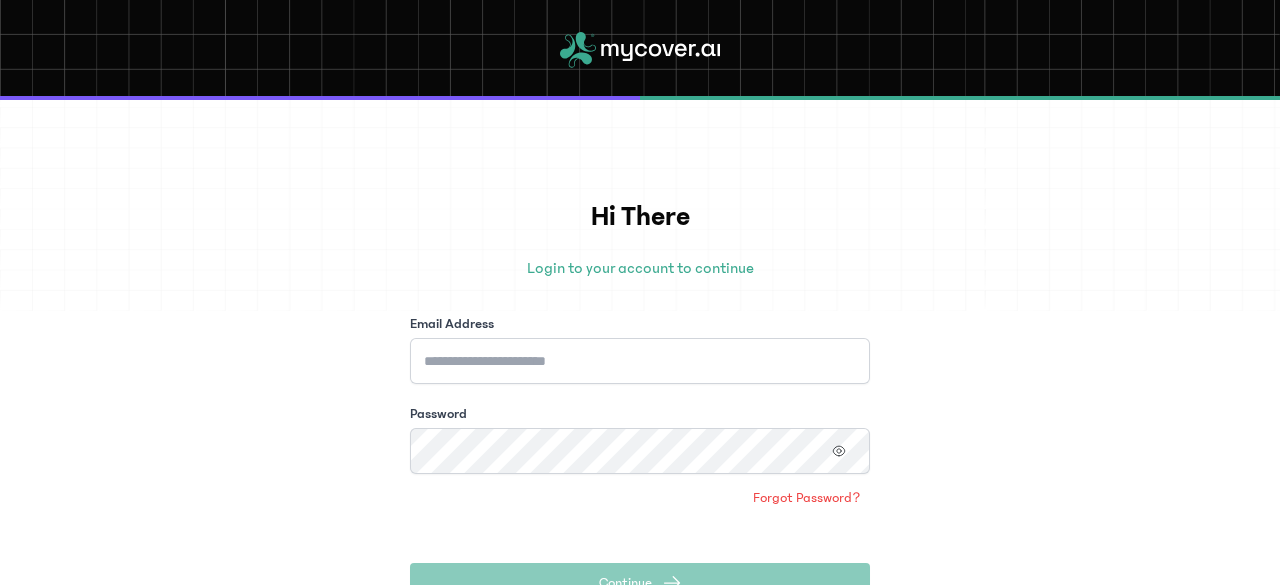 scroll, scrollTop: 0, scrollLeft: 0, axis: both 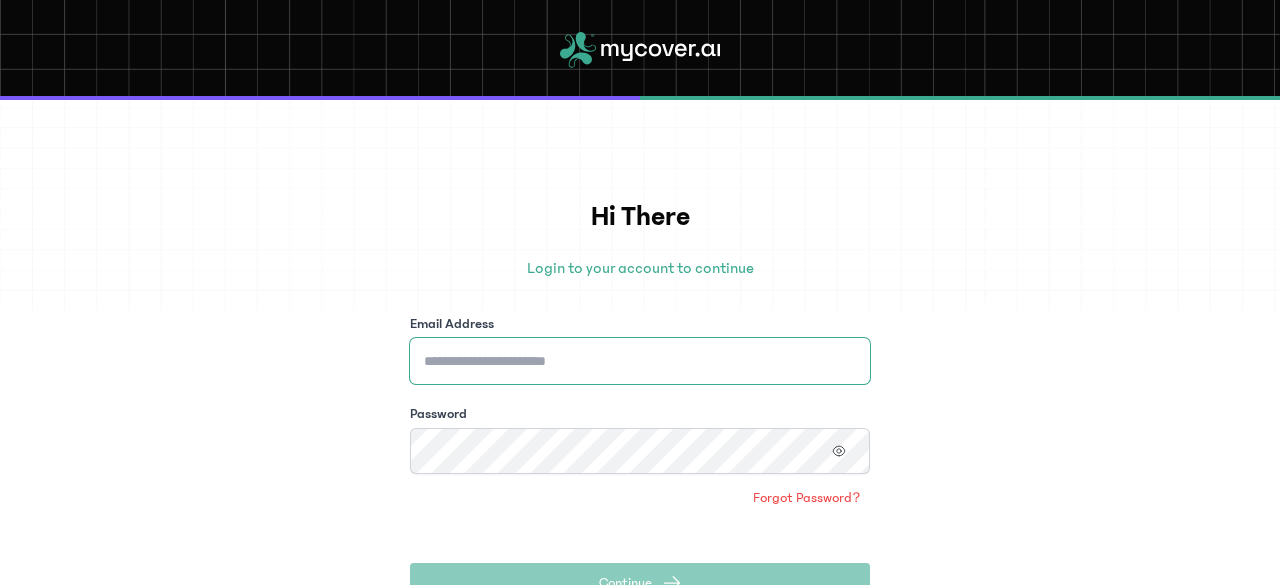 click on "Email Address" at bounding box center [640, 361] 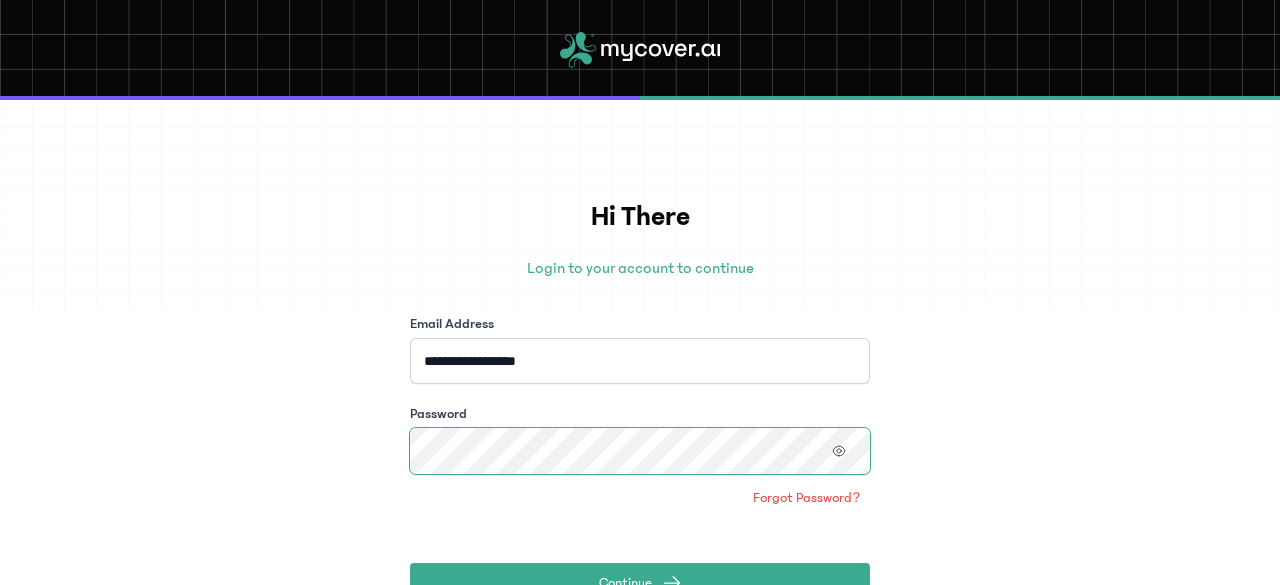 click on "Continue" 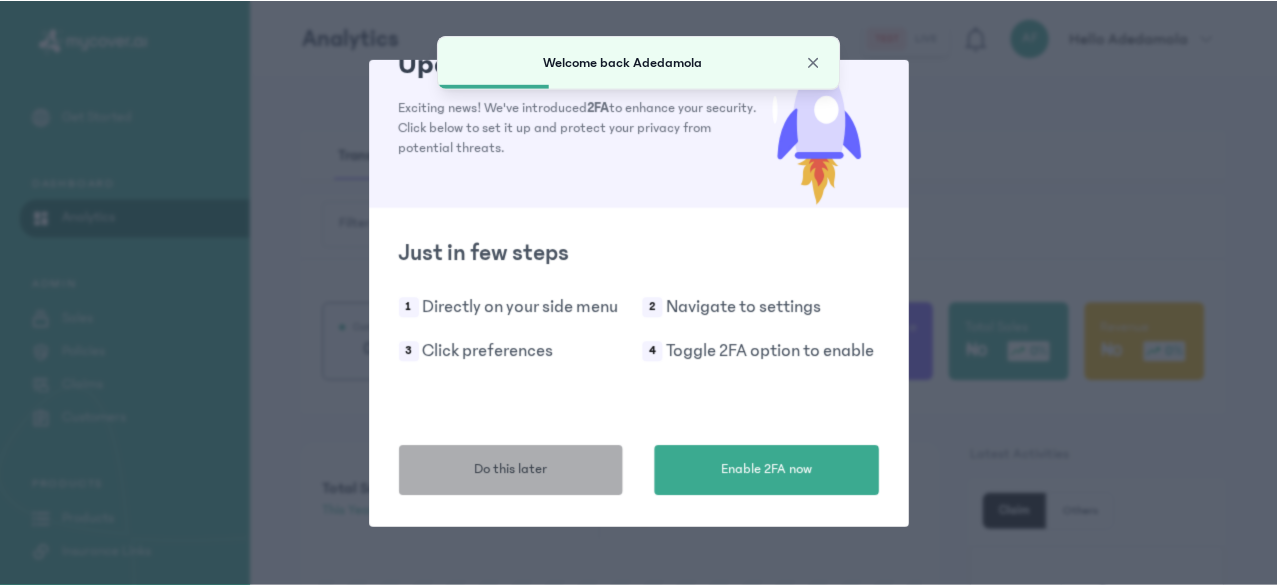 scroll, scrollTop: 44, scrollLeft: 0, axis: vertical 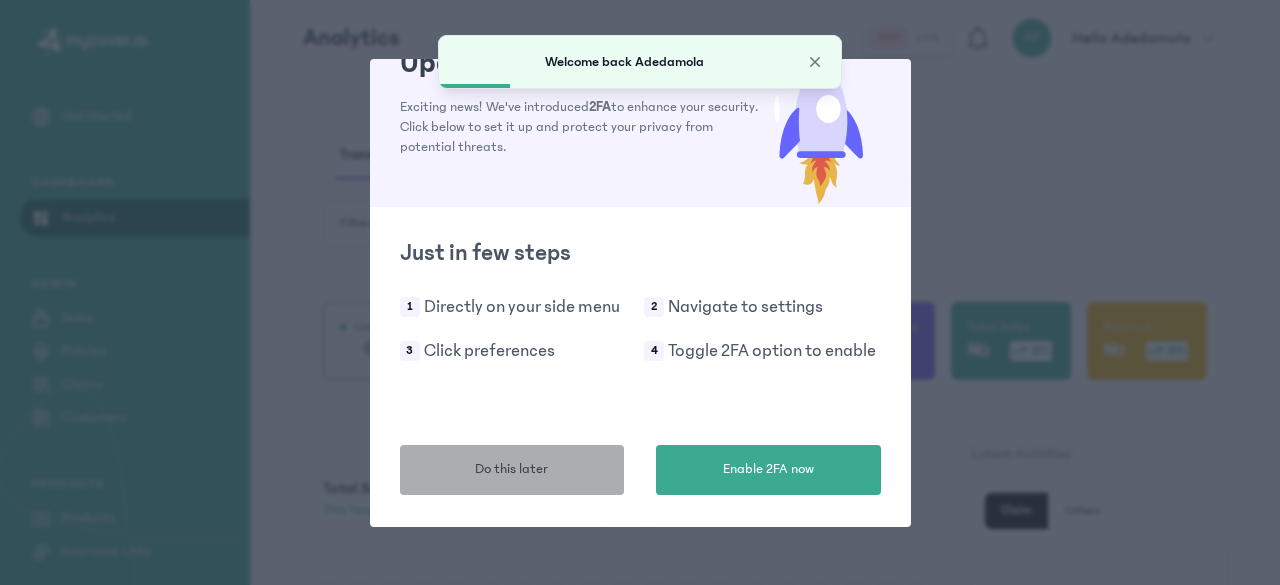 click on "Do this later" at bounding box center [512, 470] 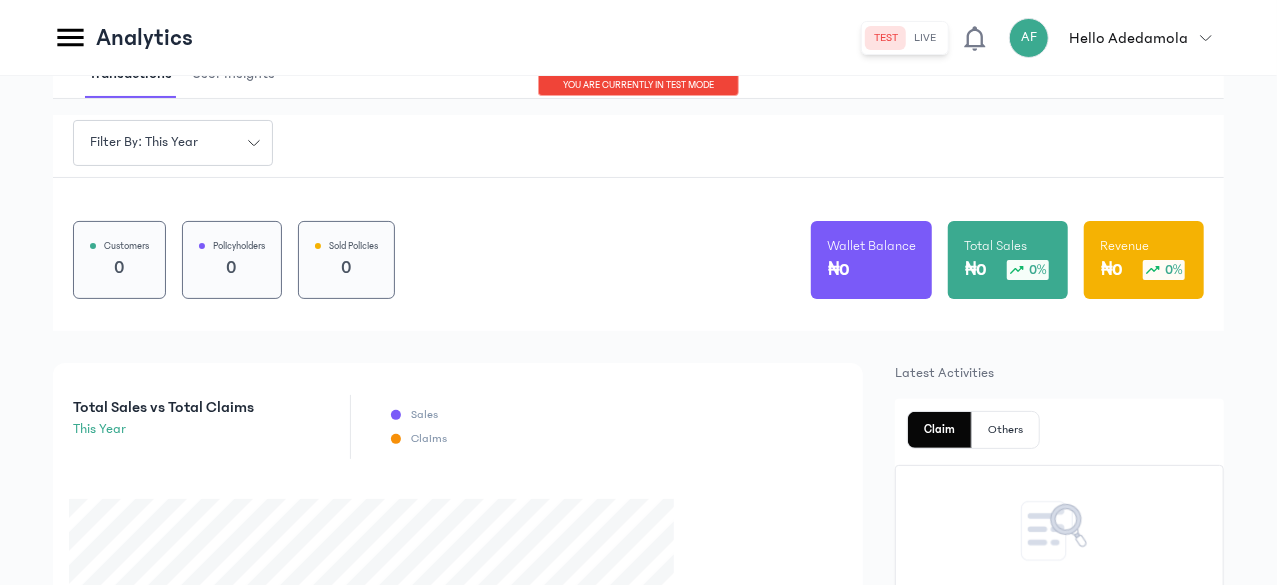 scroll, scrollTop: 50, scrollLeft: 0, axis: vertical 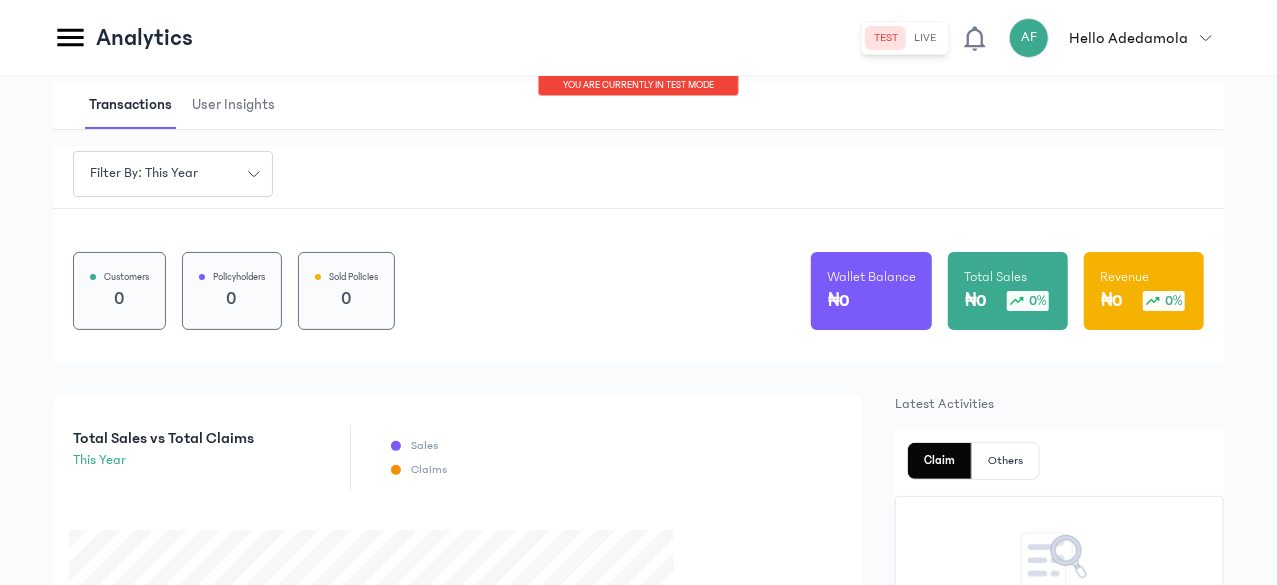 click on "Hello Adedamola" at bounding box center (1128, 38) 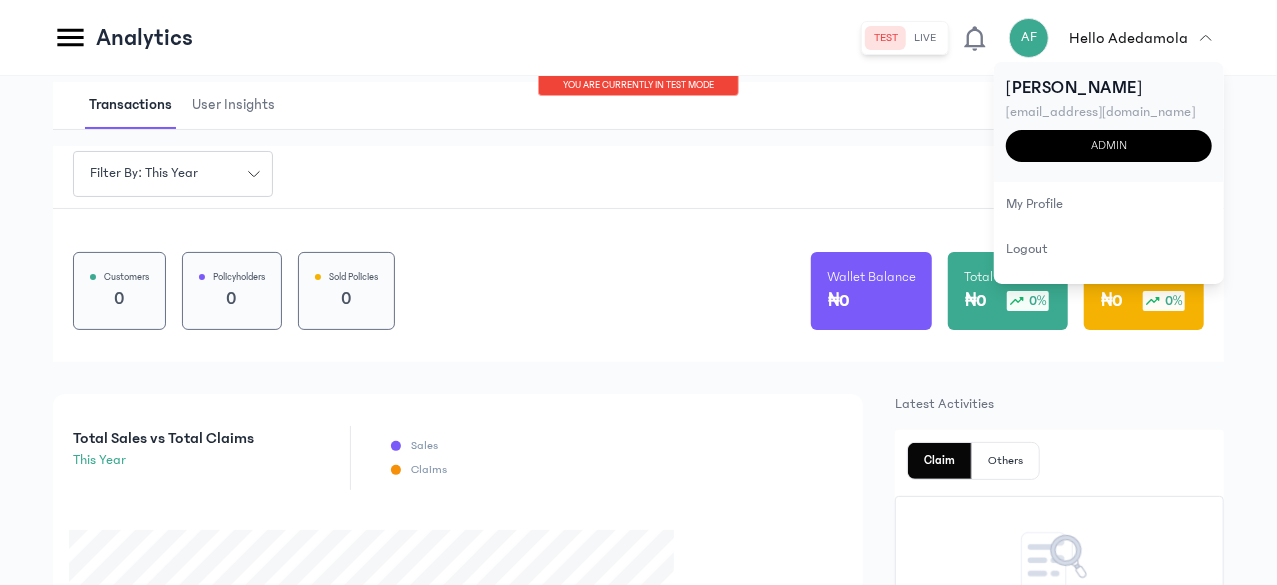 click on "admin" 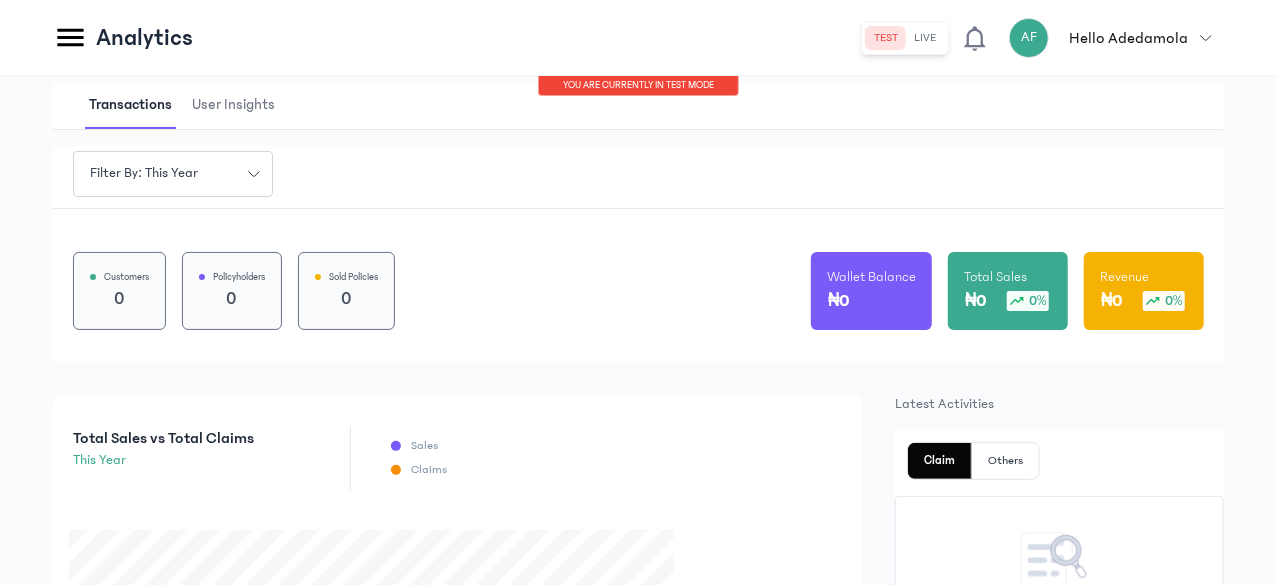 click on "AF" at bounding box center [1029, 38] 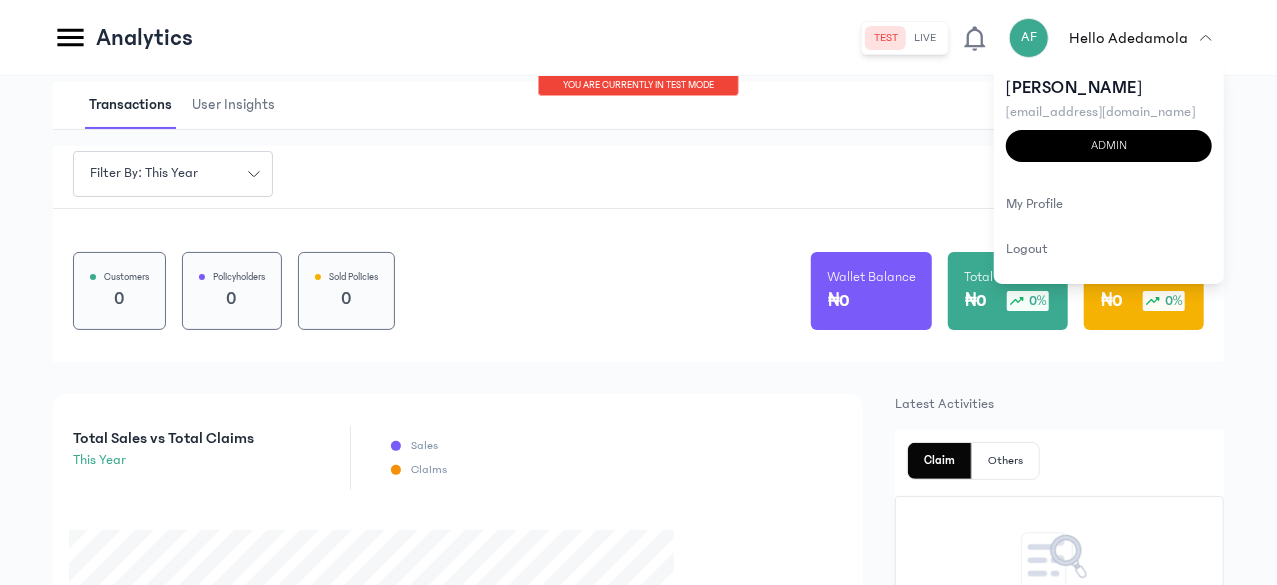 scroll, scrollTop: 272, scrollLeft: 0, axis: vertical 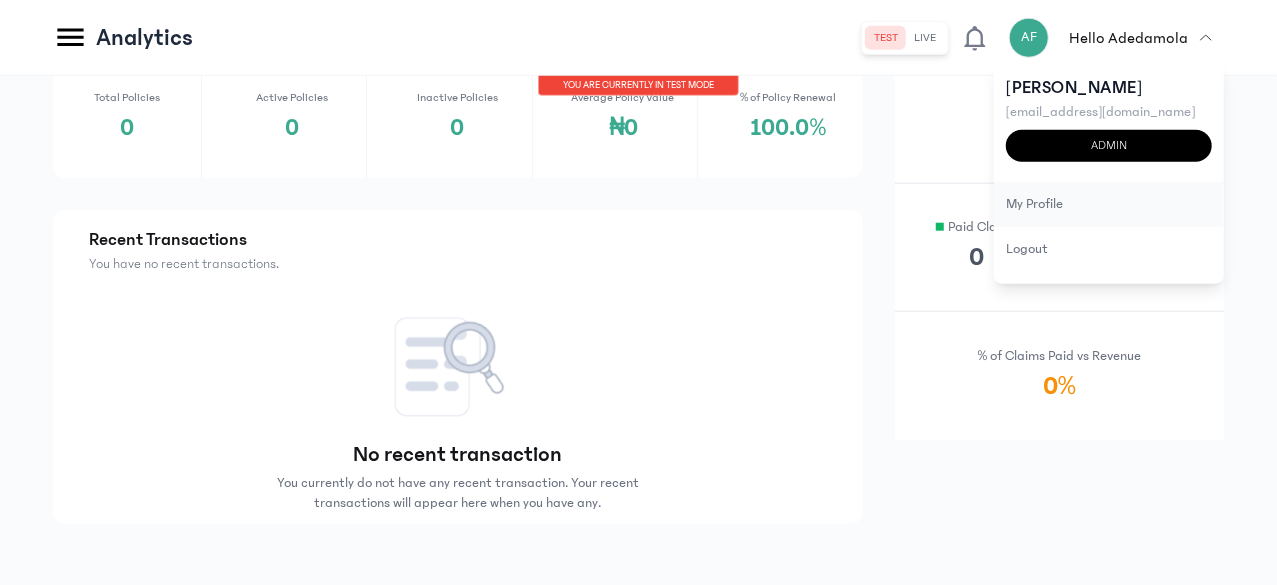 click on "my profile" 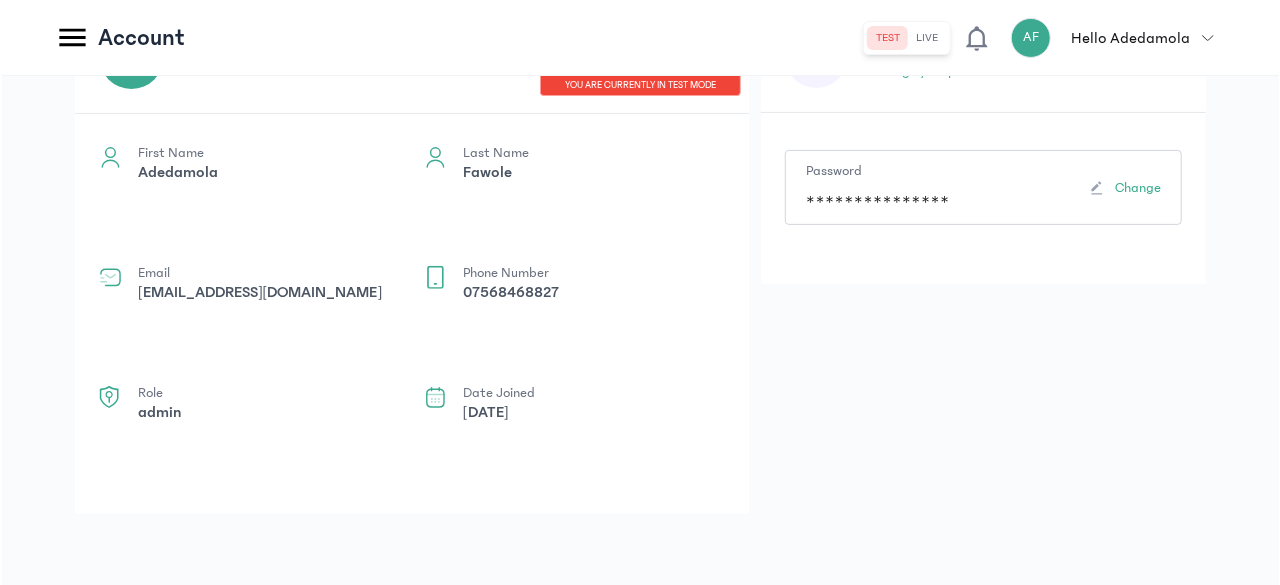 scroll, scrollTop: 0, scrollLeft: 0, axis: both 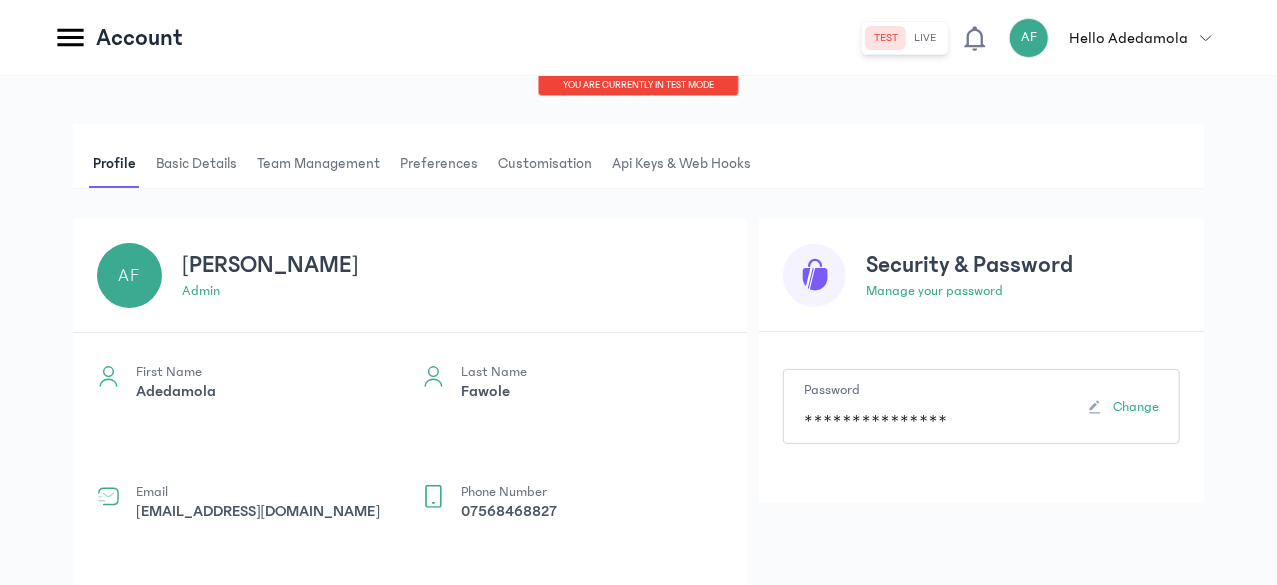 click on "Team Management" at bounding box center [318, 164] 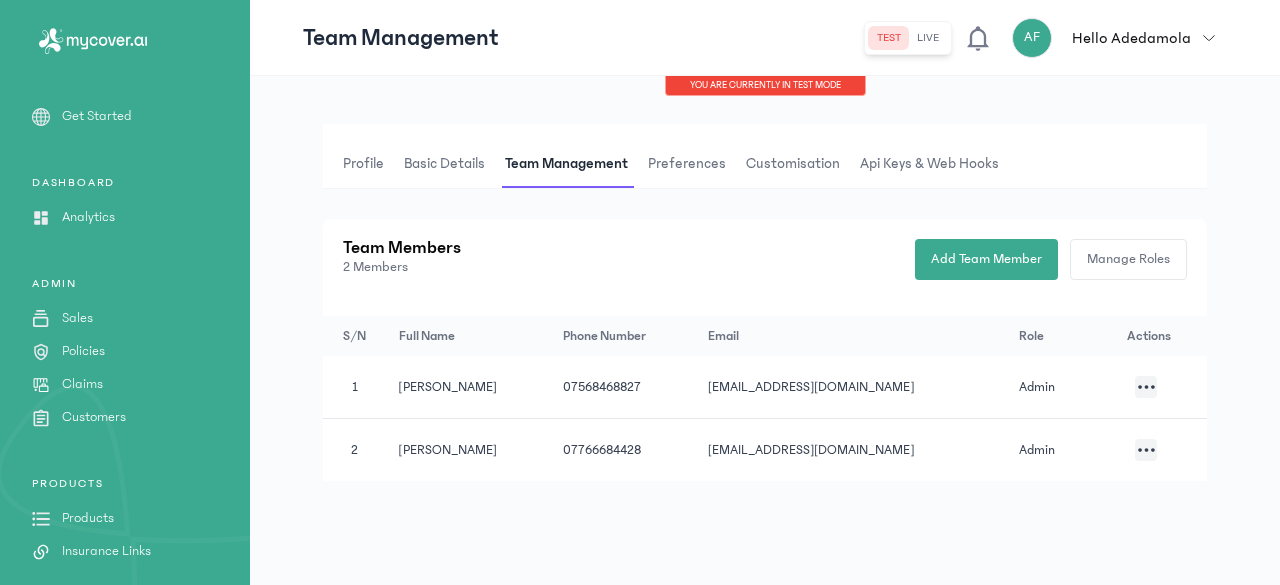 click 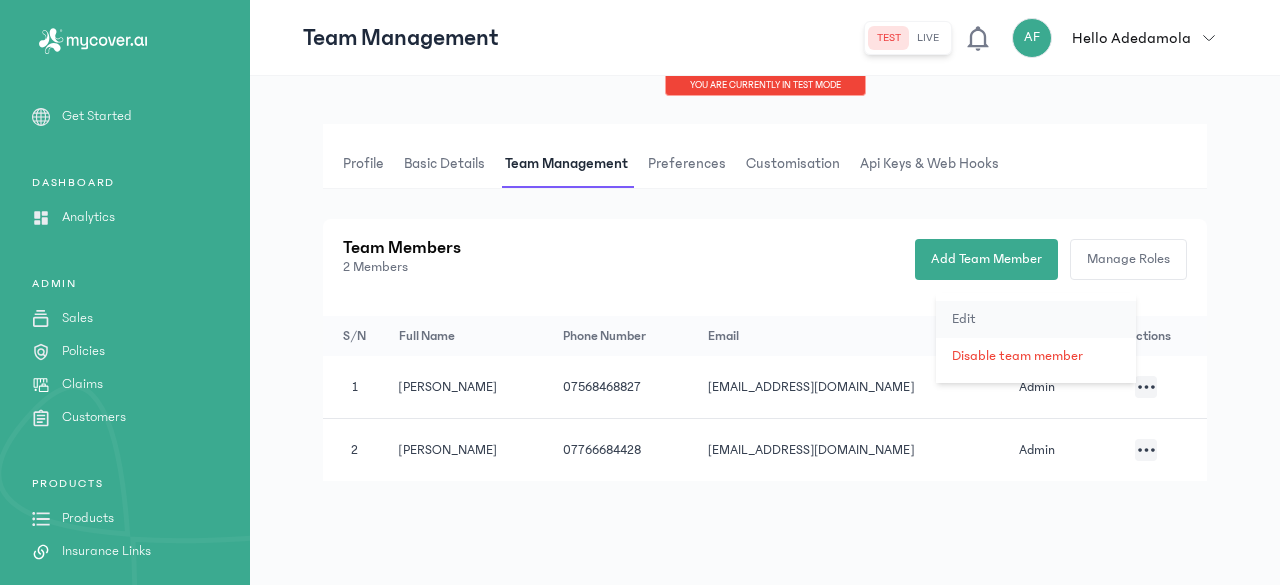 click on "Edit" 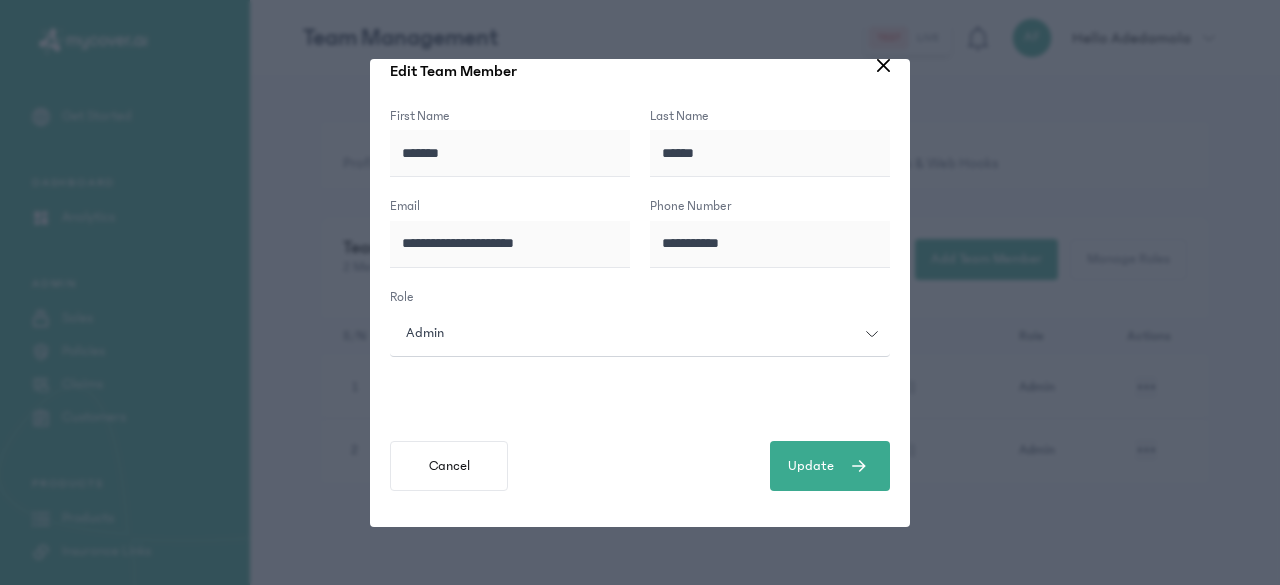 scroll, scrollTop: 0, scrollLeft: 0, axis: both 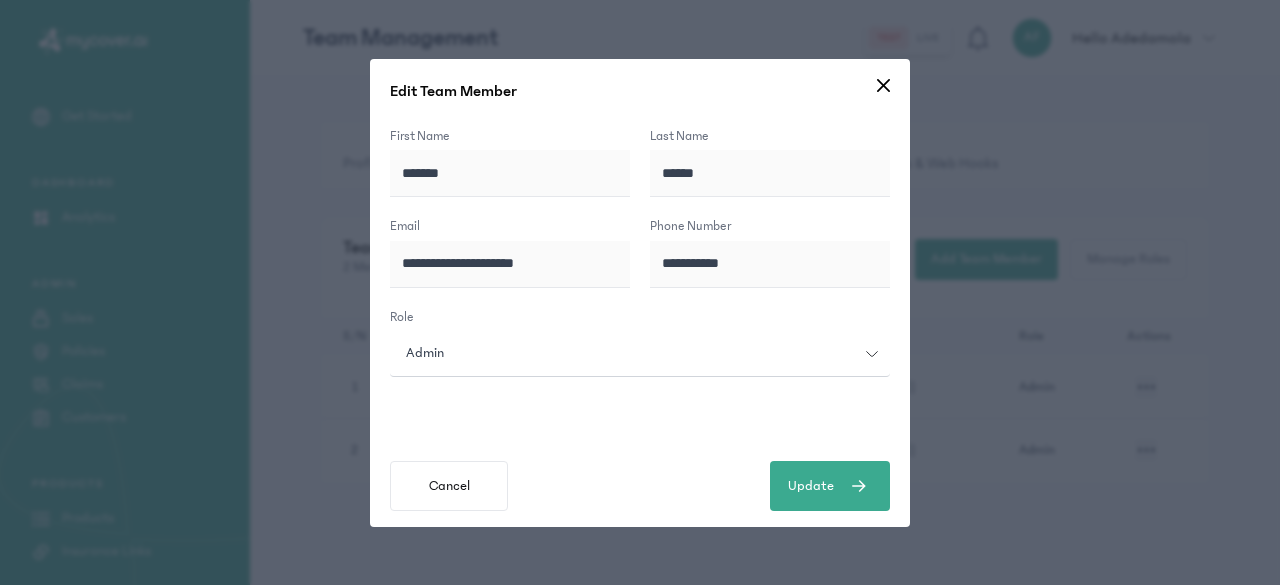 click on "**********" 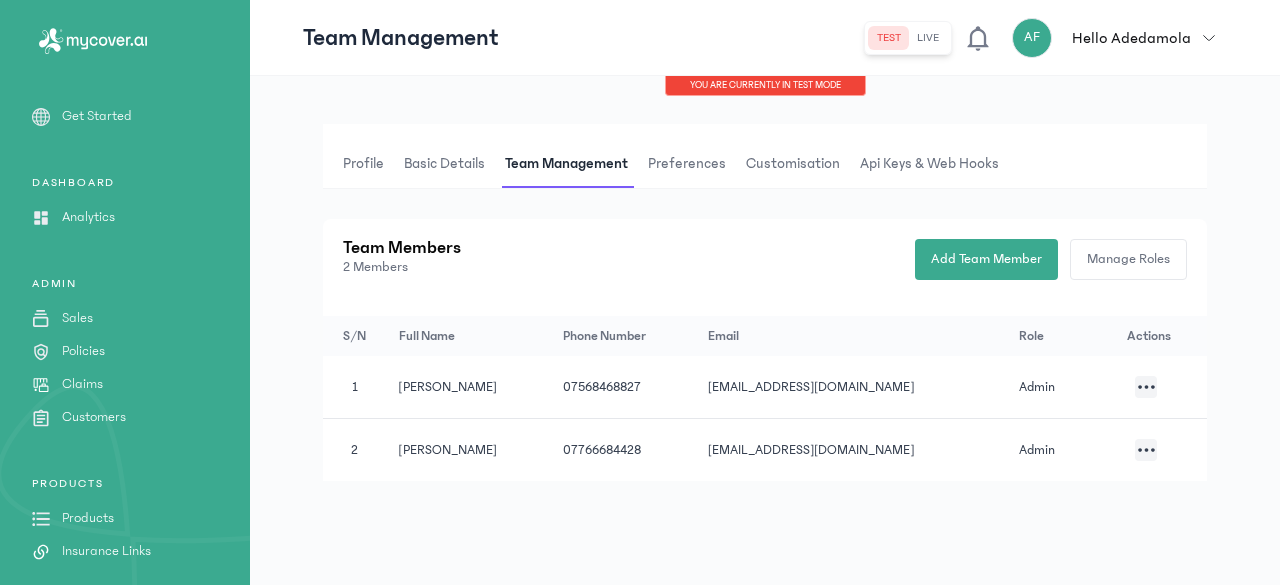 drag, startPoint x: 480, startPoint y: 451, endPoint x: 431, endPoint y: 444, distance: 49.497475 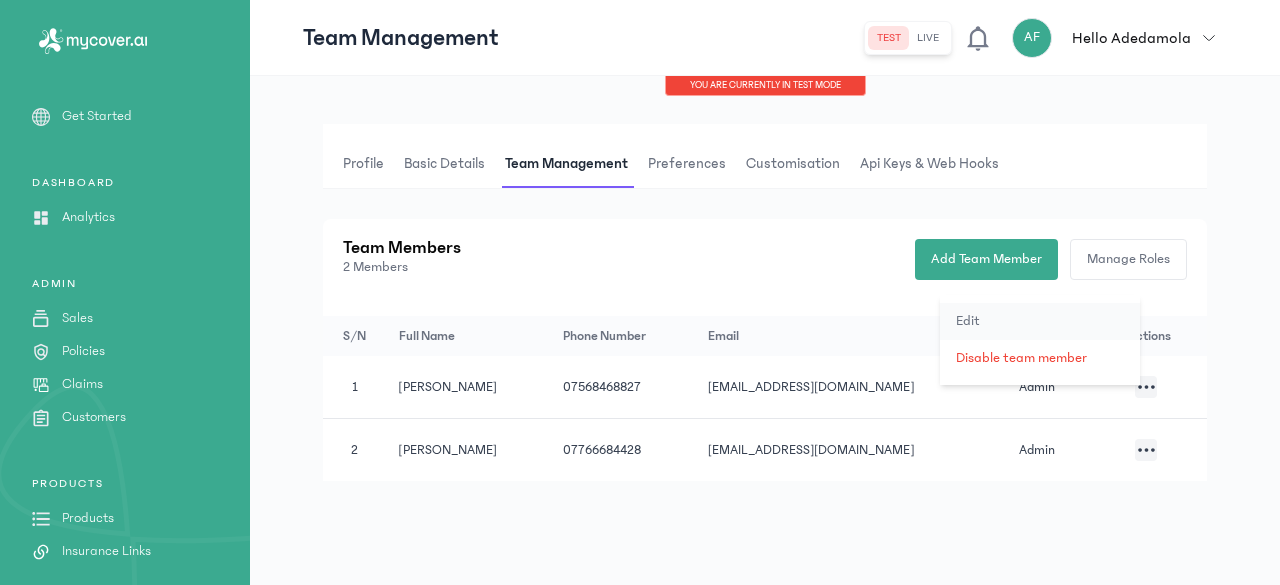 click on "Edit" 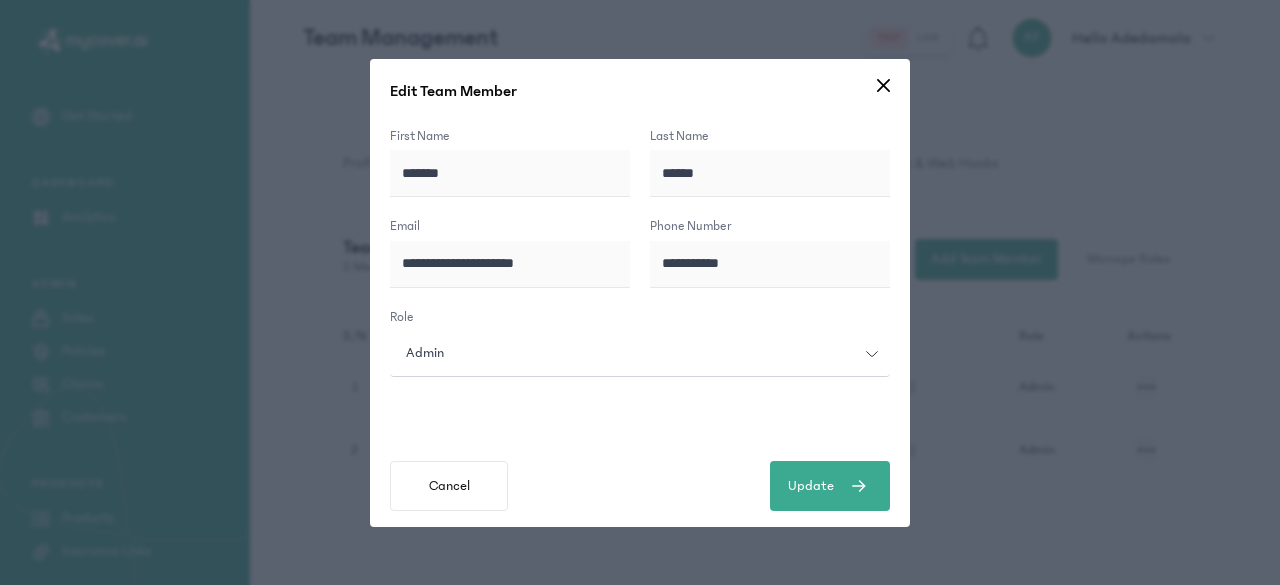 click on "**********" at bounding box center (640, 293) 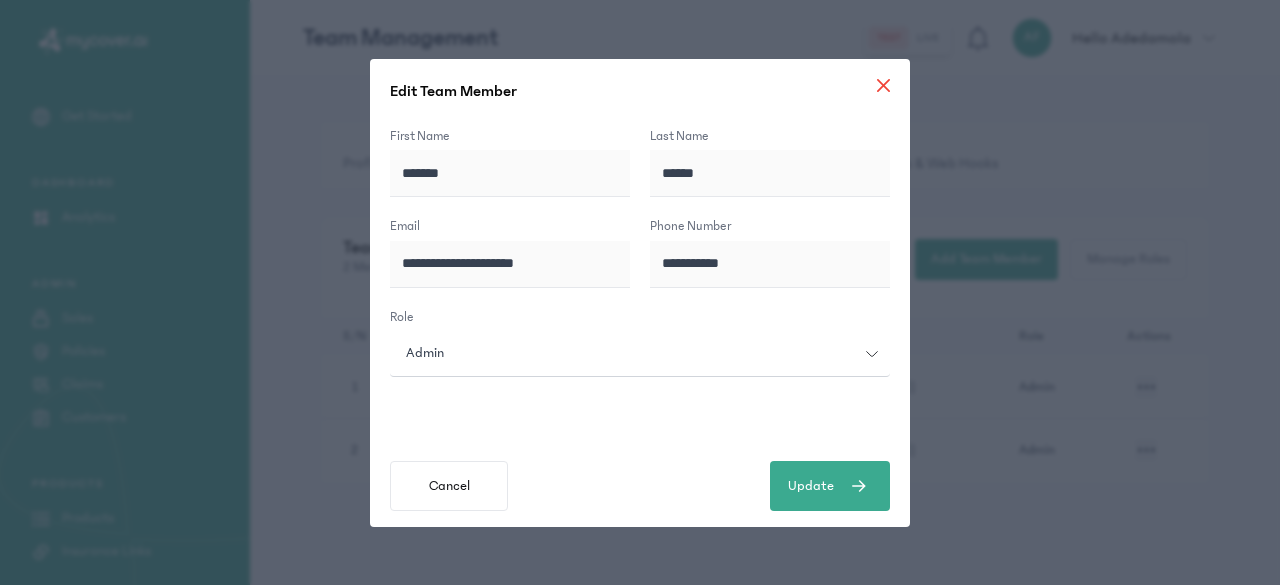 click at bounding box center [883, 91] 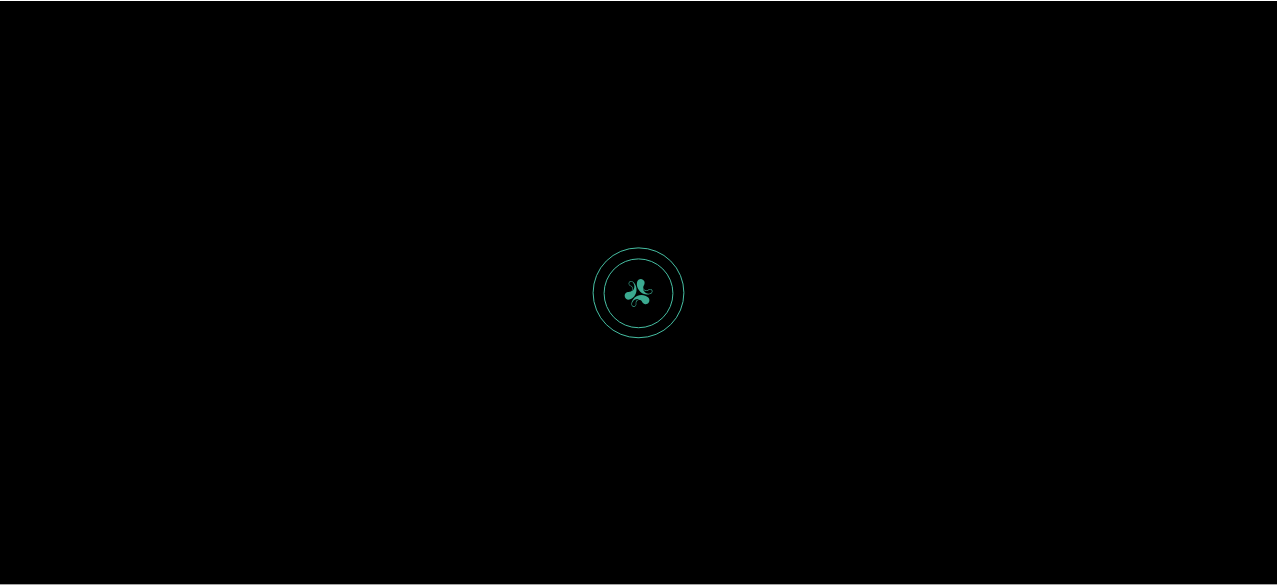 scroll, scrollTop: 0, scrollLeft: 0, axis: both 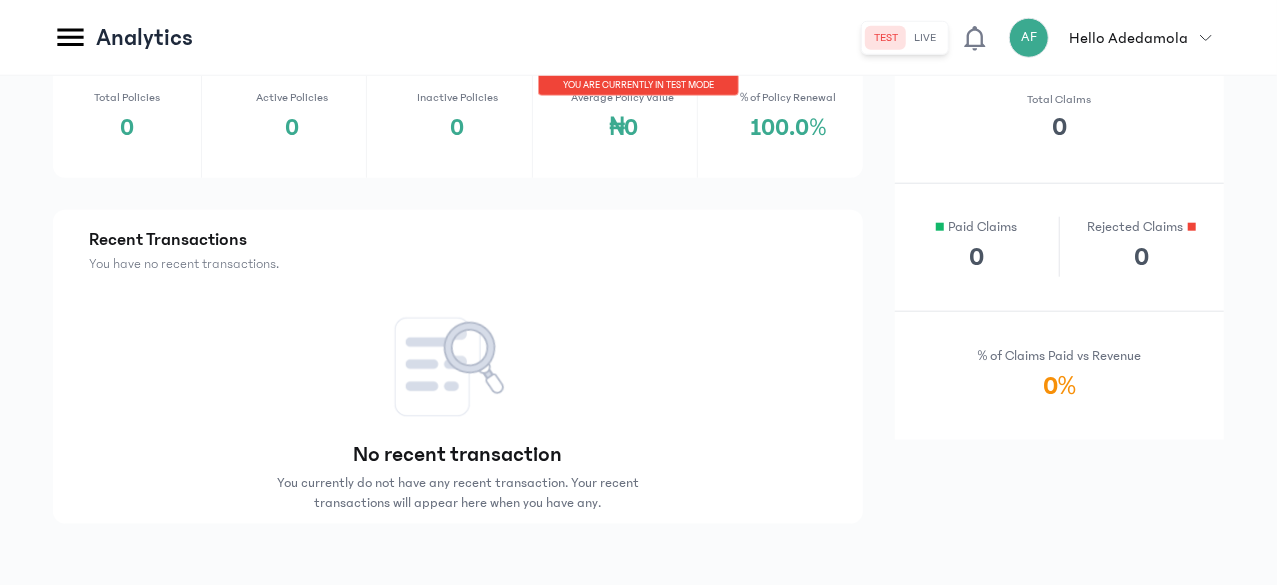 click on "Settings" at bounding box center (-164, 514) 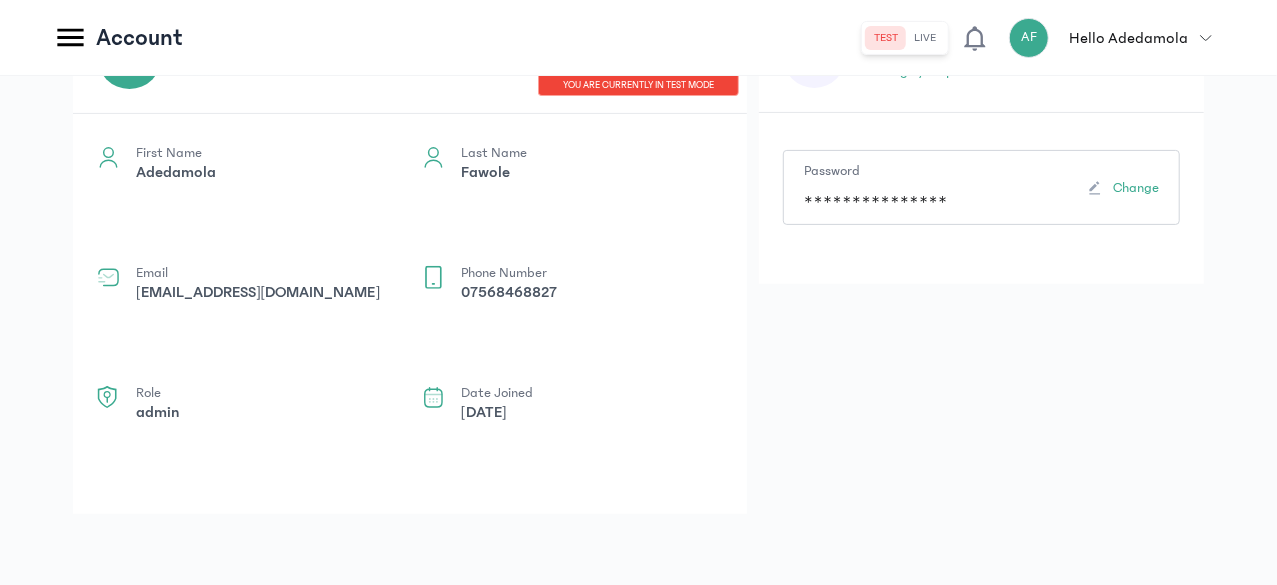 scroll, scrollTop: 0, scrollLeft: 0, axis: both 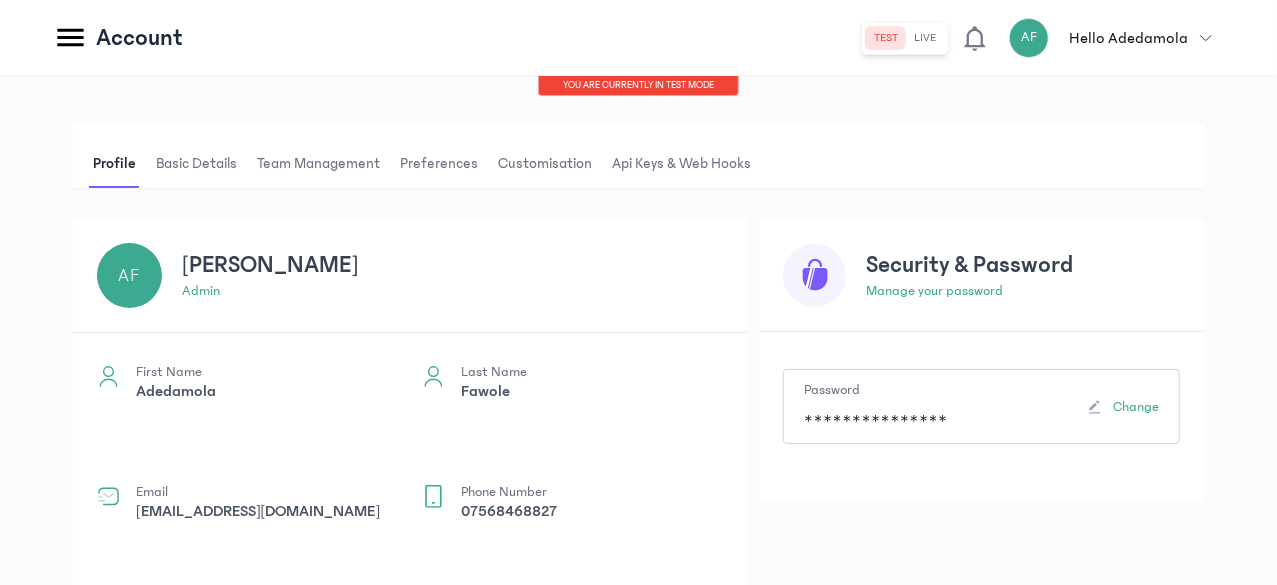 click on "Team Management" at bounding box center (318, 164) 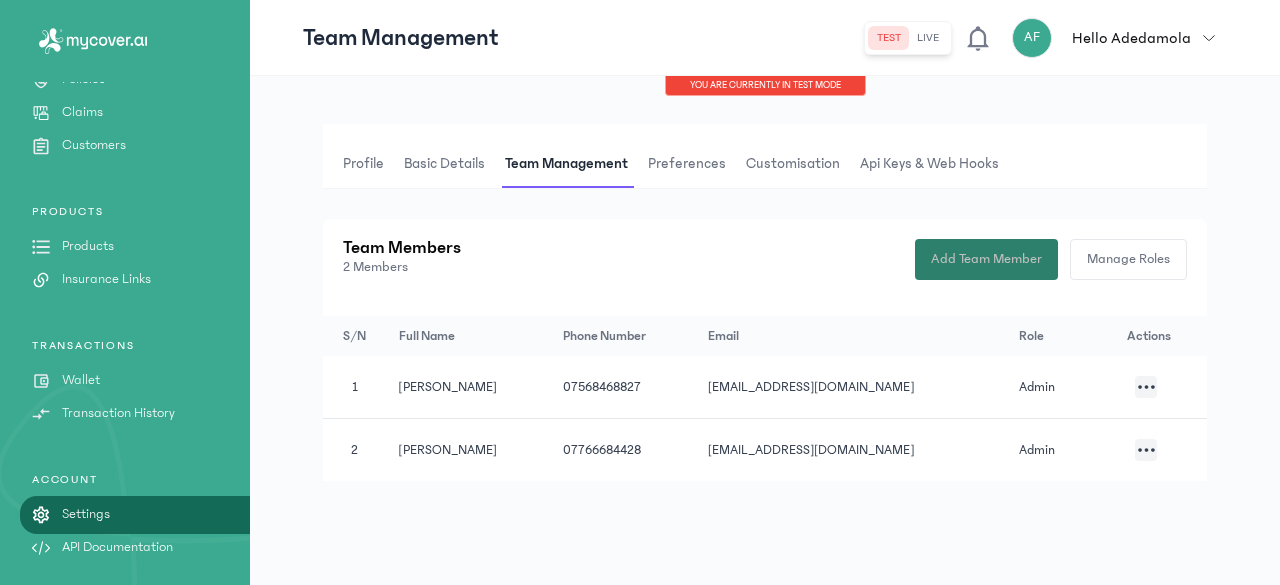 click on "Add Team Member" at bounding box center [986, 259] 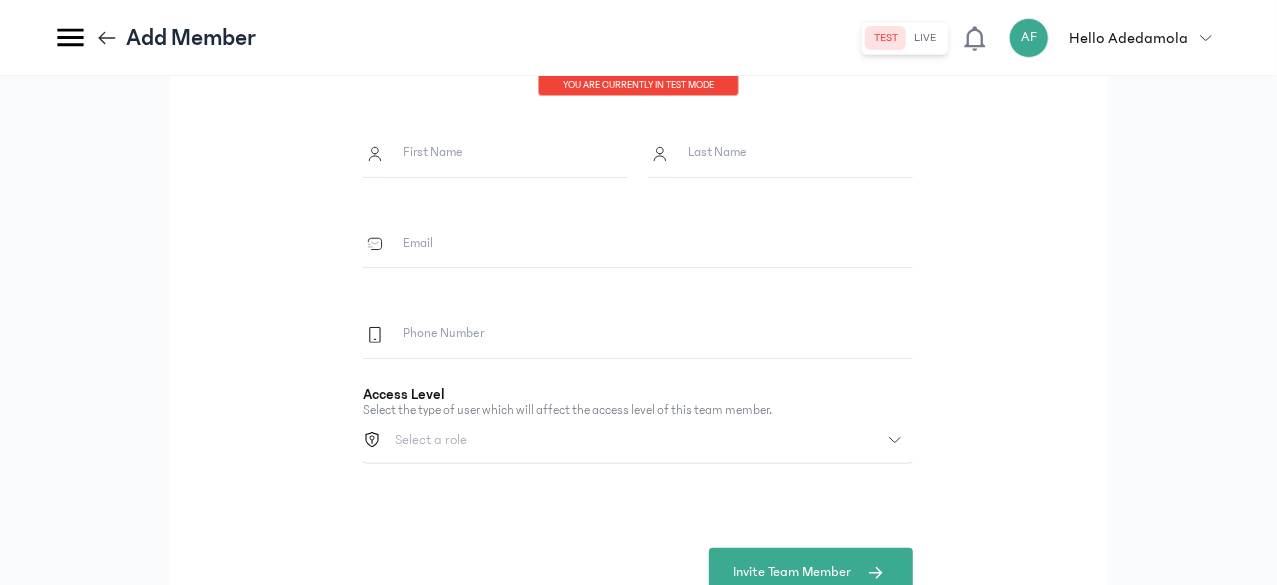 scroll, scrollTop: 194, scrollLeft: 0, axis: vertical 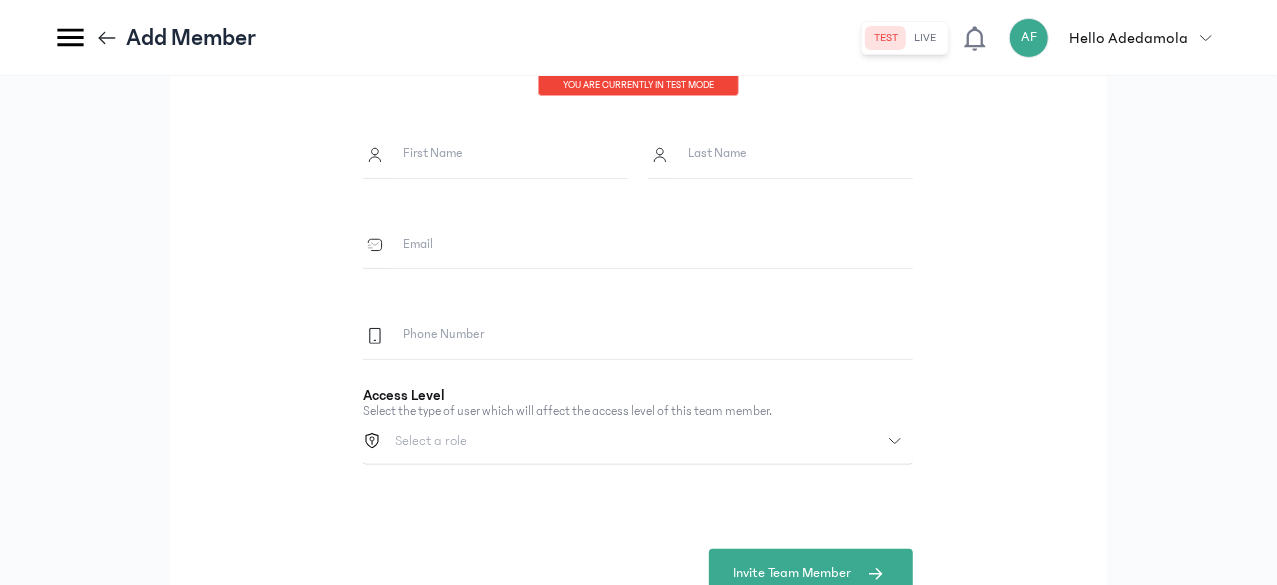 click on "Select a role" at bounding box center [636, 441] 